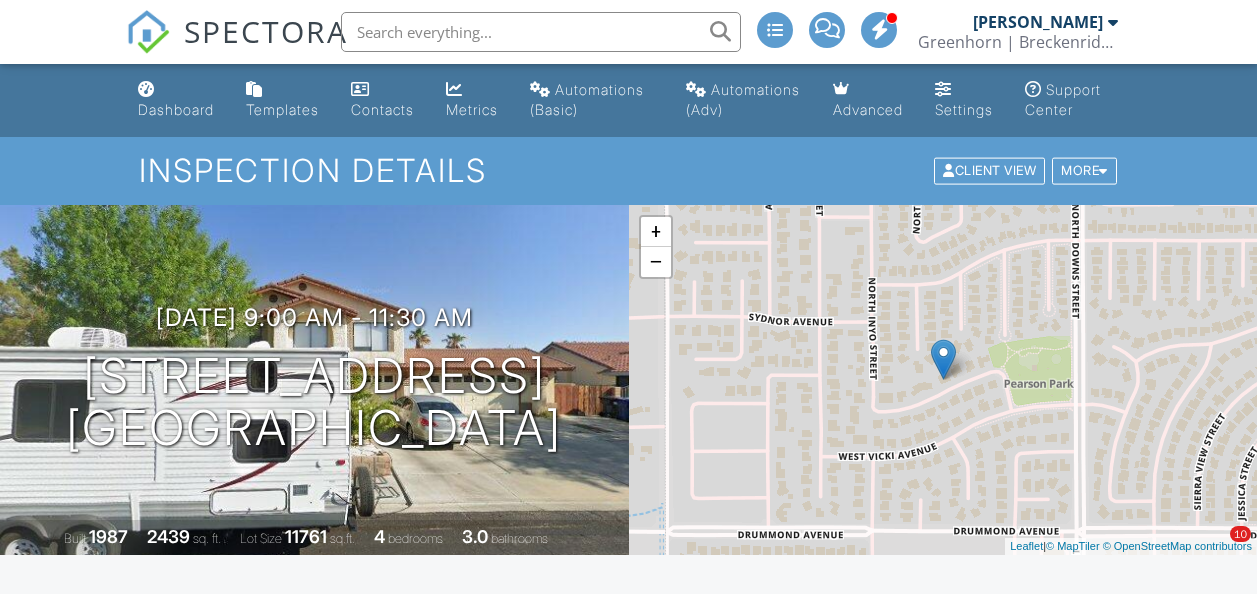 scroll, scrollTop: 1297, scrollLeft: 0, axis: vertical 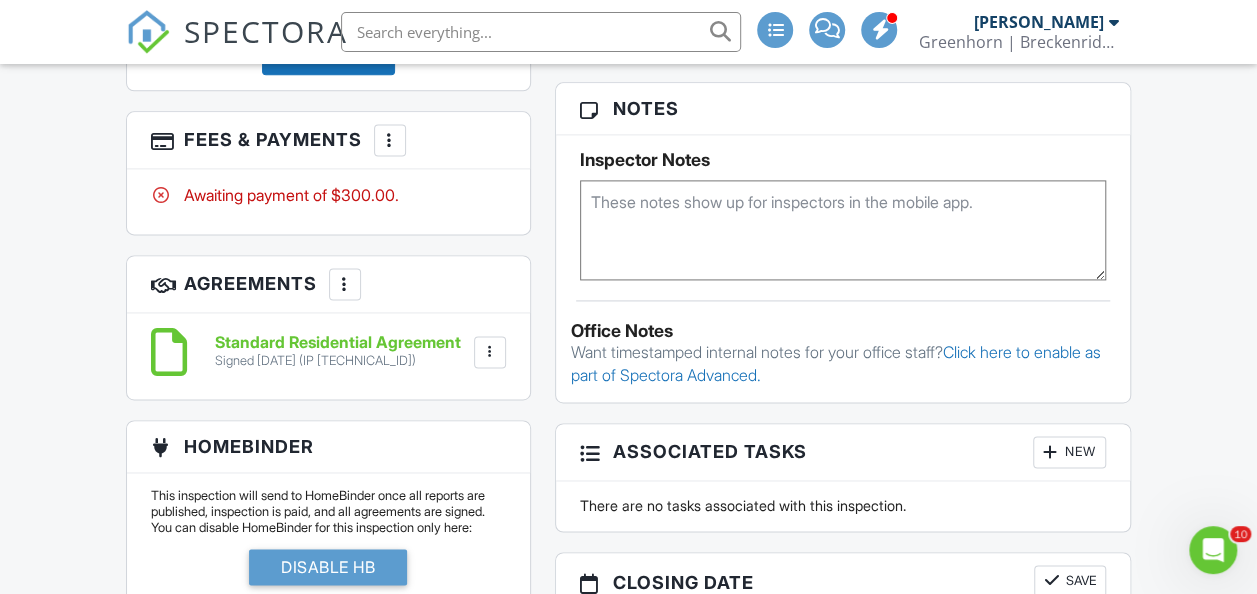 click at bounding box center [390, 140] 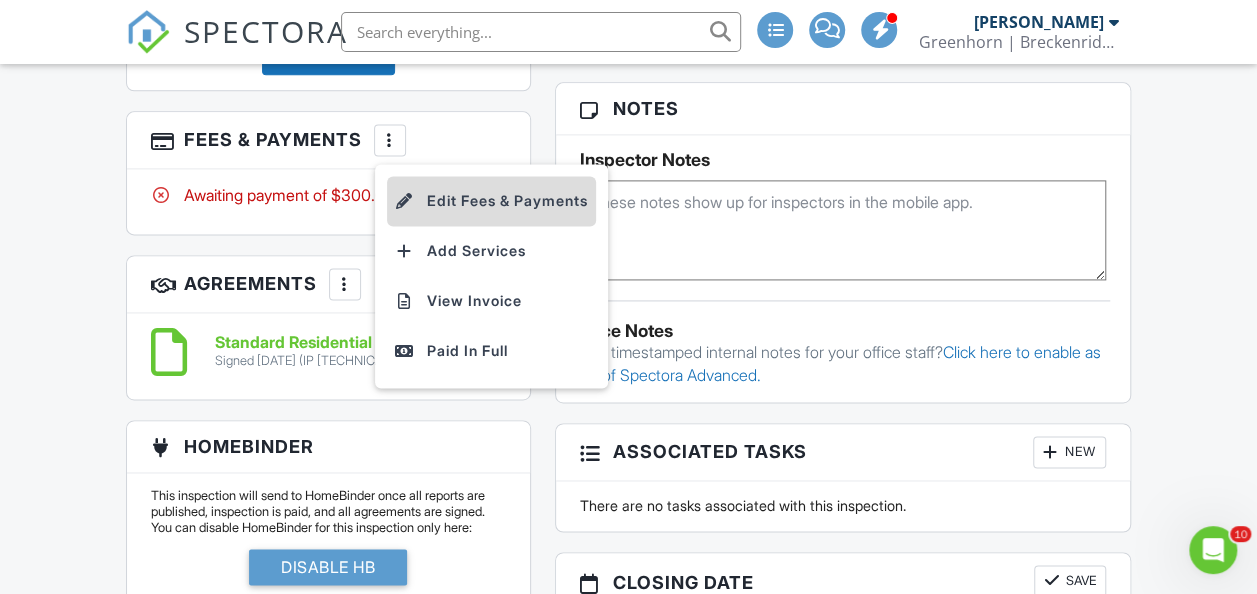 click on "Edit Fees & Payments" at bounding box center (491, 201) 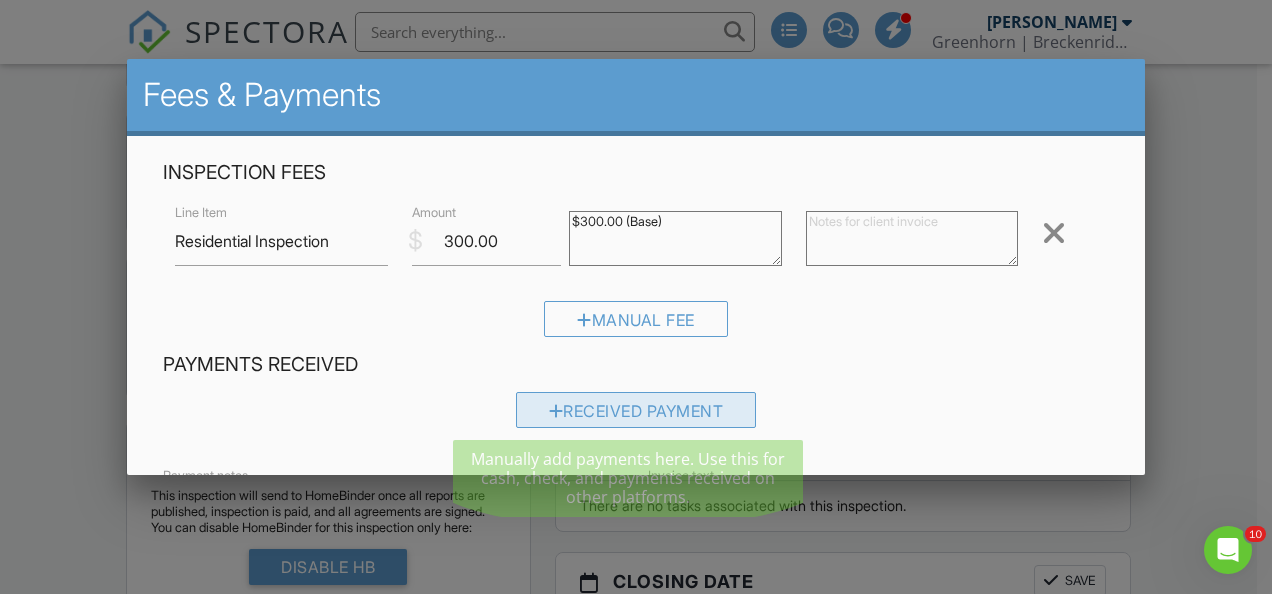 click on "Received Payment" at bounding box center (636, 410) 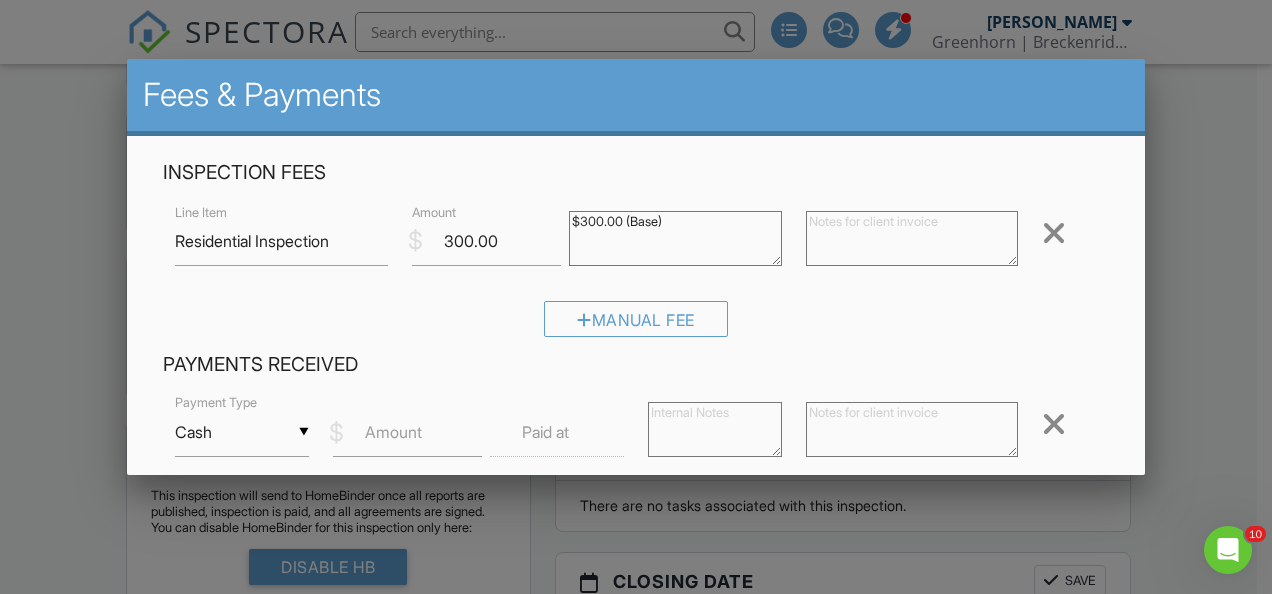 click on "Cash" at bounding box center (242, 432) 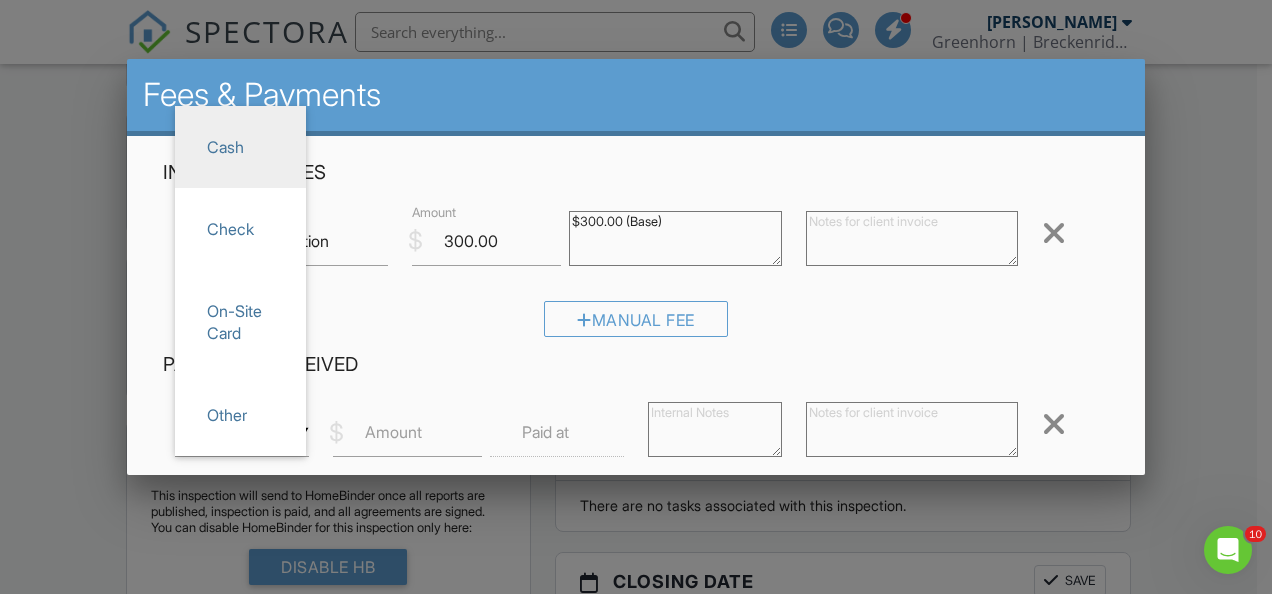 click on "Other" at bounding box center (240, 415) 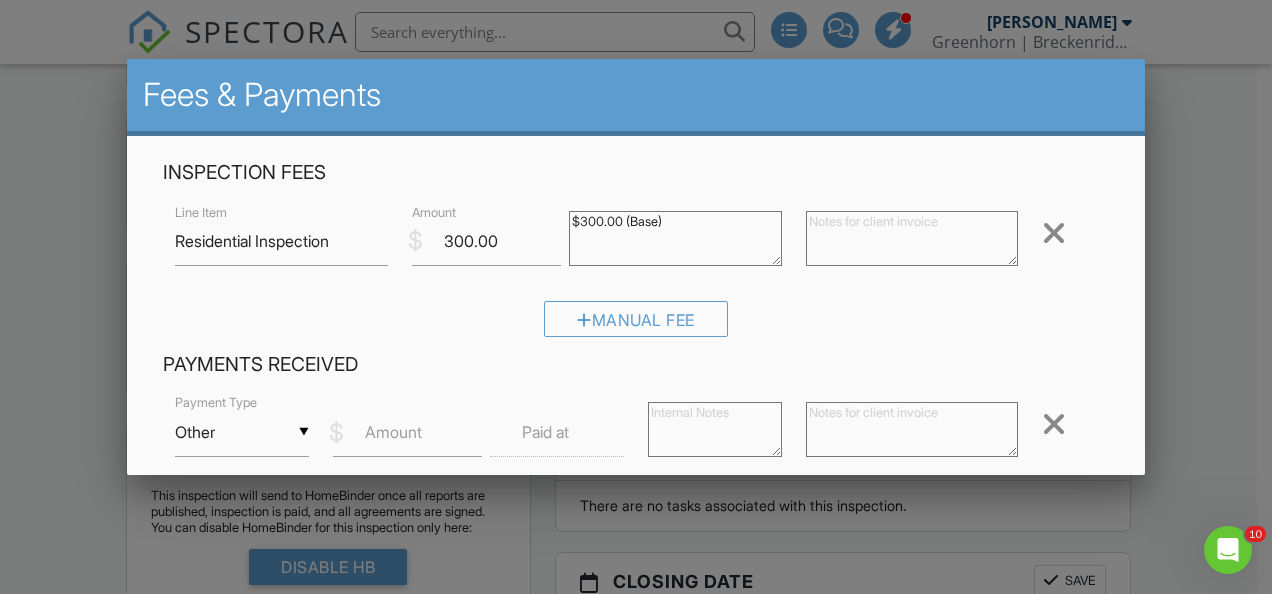 click on "Amount" at bounding box center [393, 432] 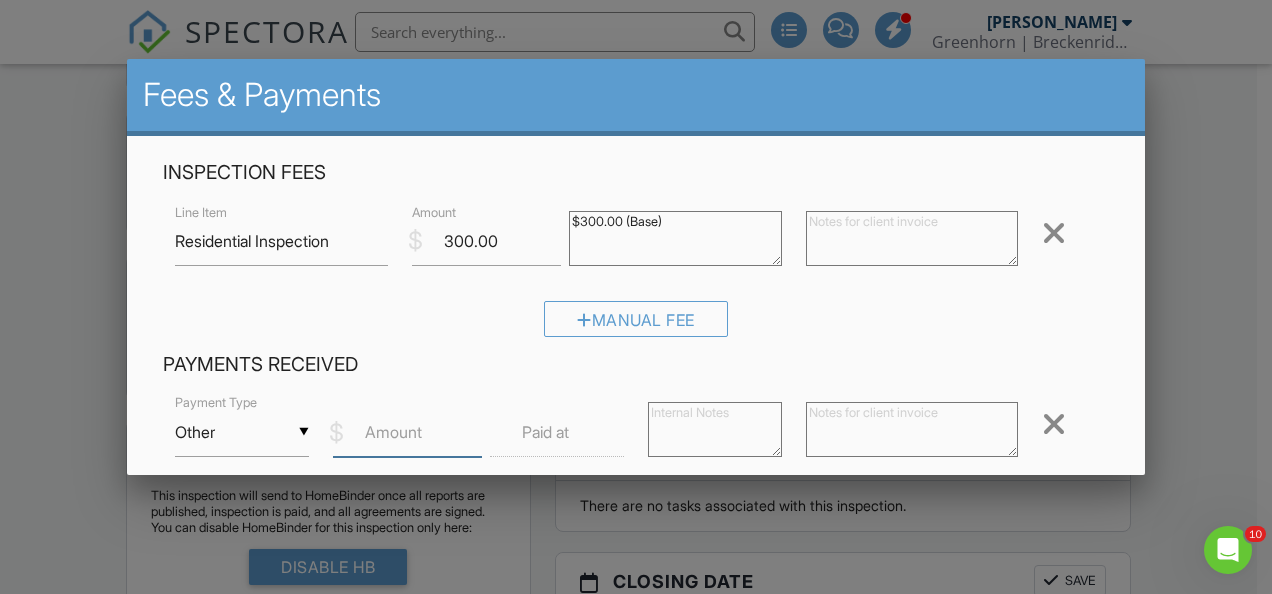 click on "Amount" at bounding box center [408, 432] 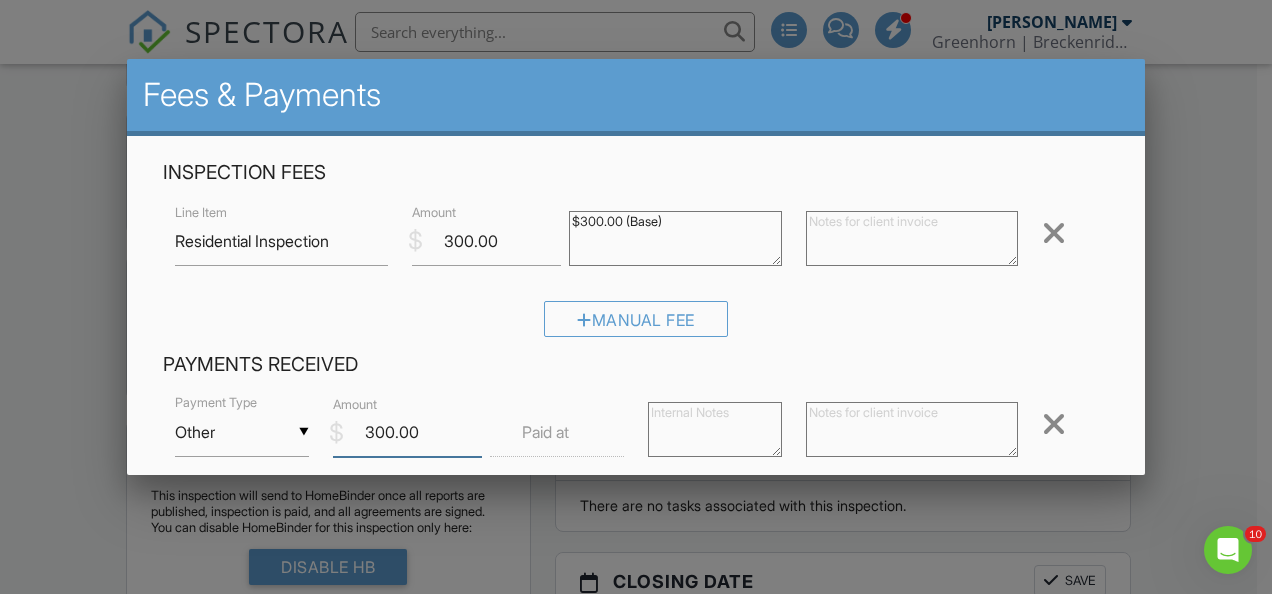 type on "300.00" 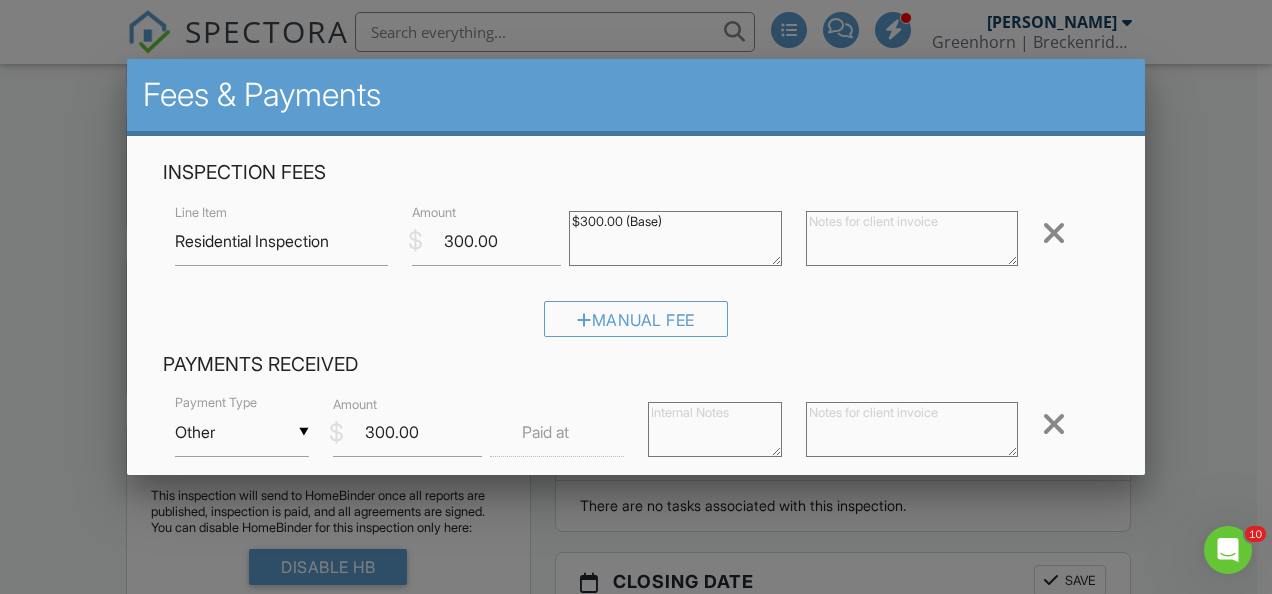 click 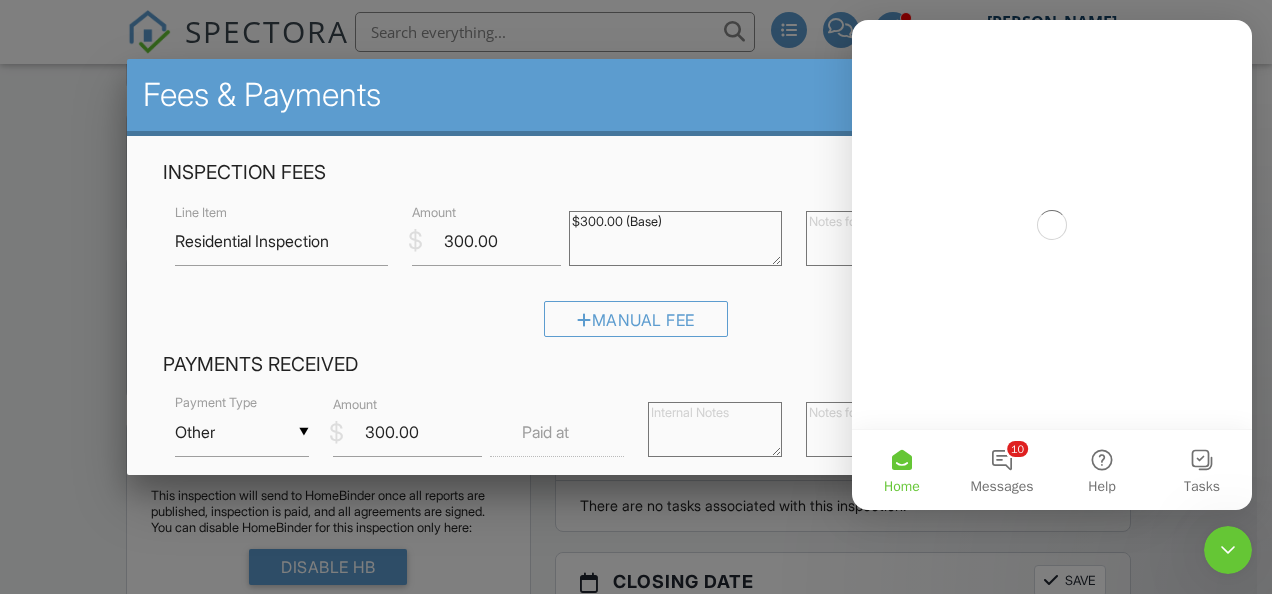 scroll, scrollTop: 0, scrollLeft: 0, axis: both 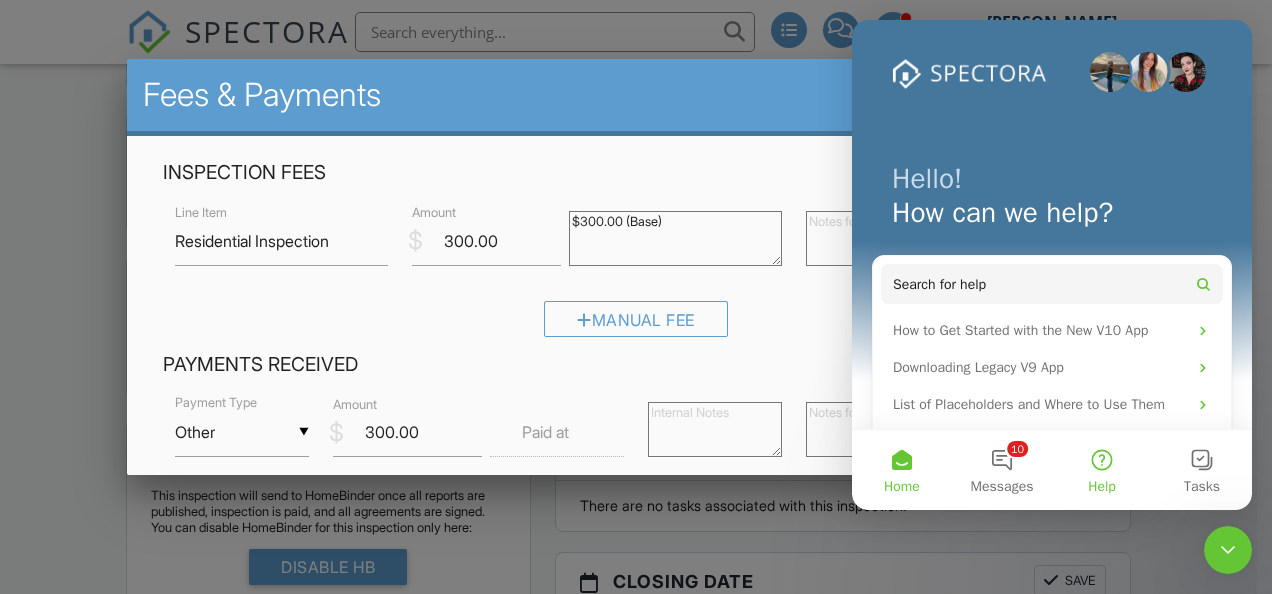 click on "Help" at bounding box center [1102, 470] 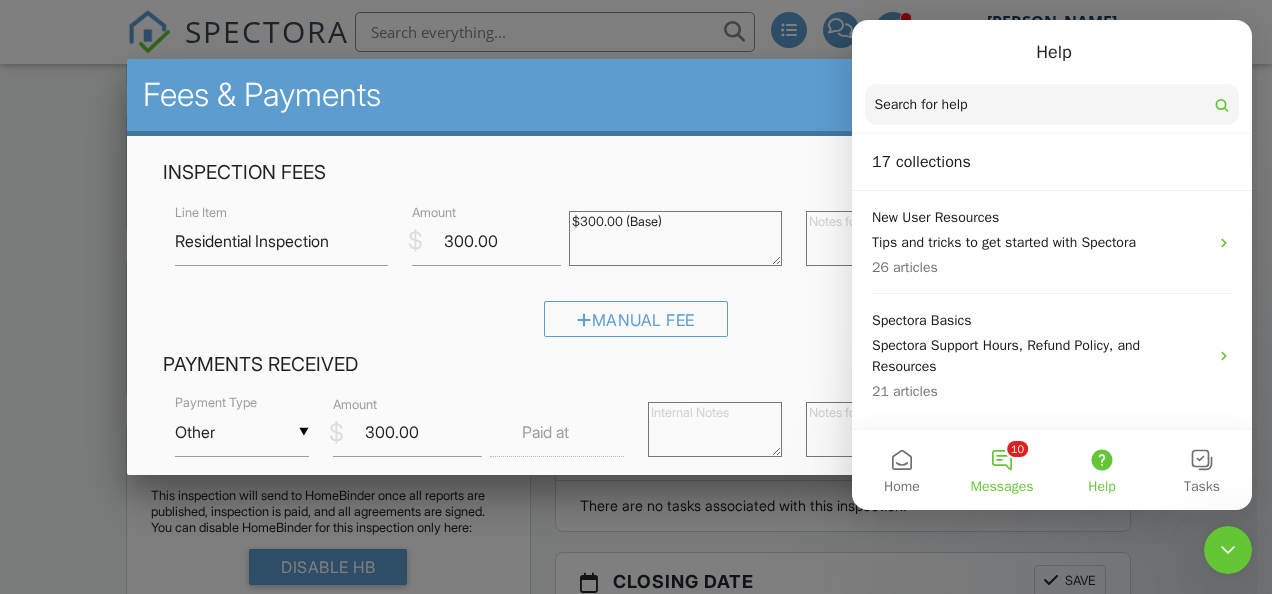 click on "10 Messages" at bounding box center [1002, 470] 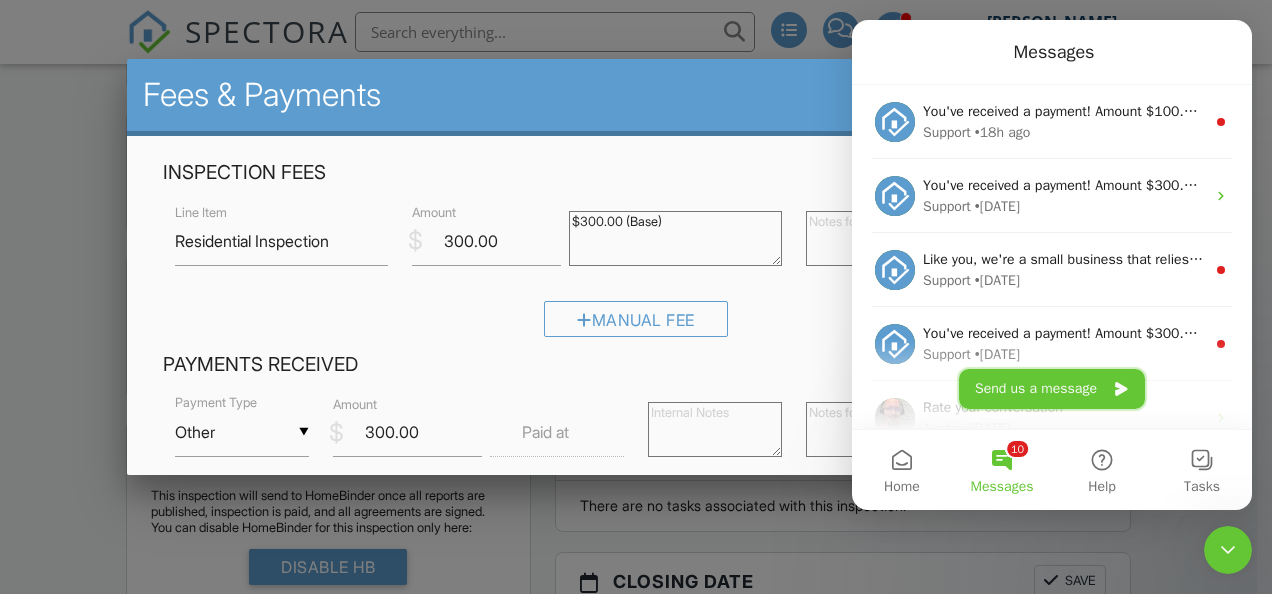 click on "Send us a message" at bounding box center [1052, 389] 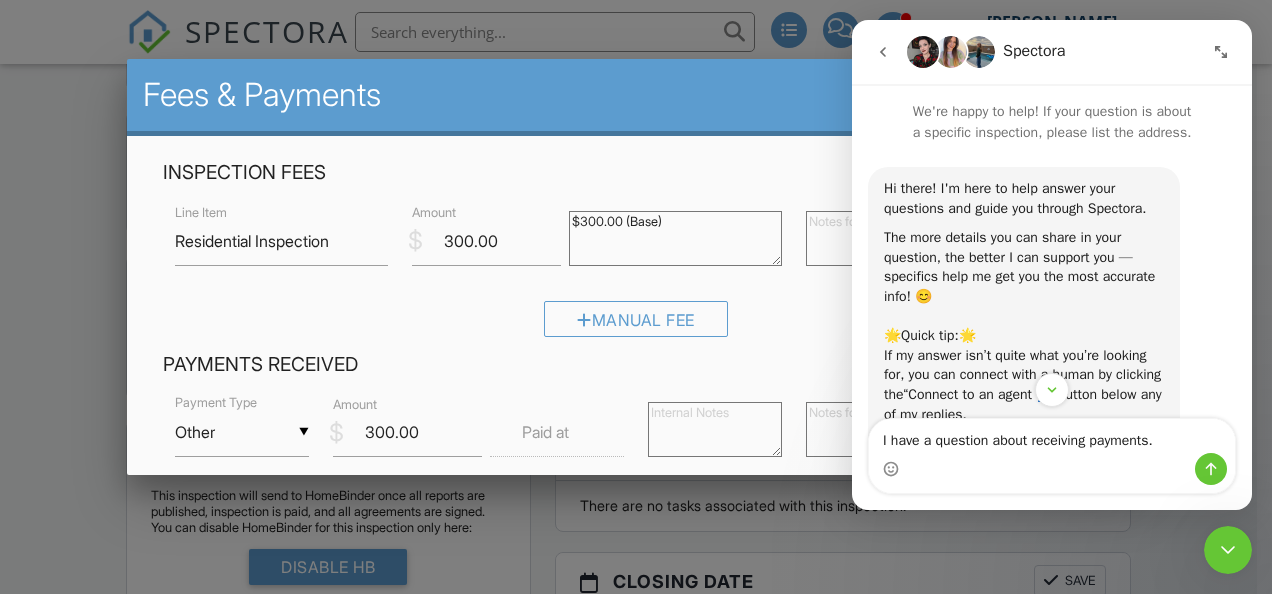type on "I have a question about receiving payments." 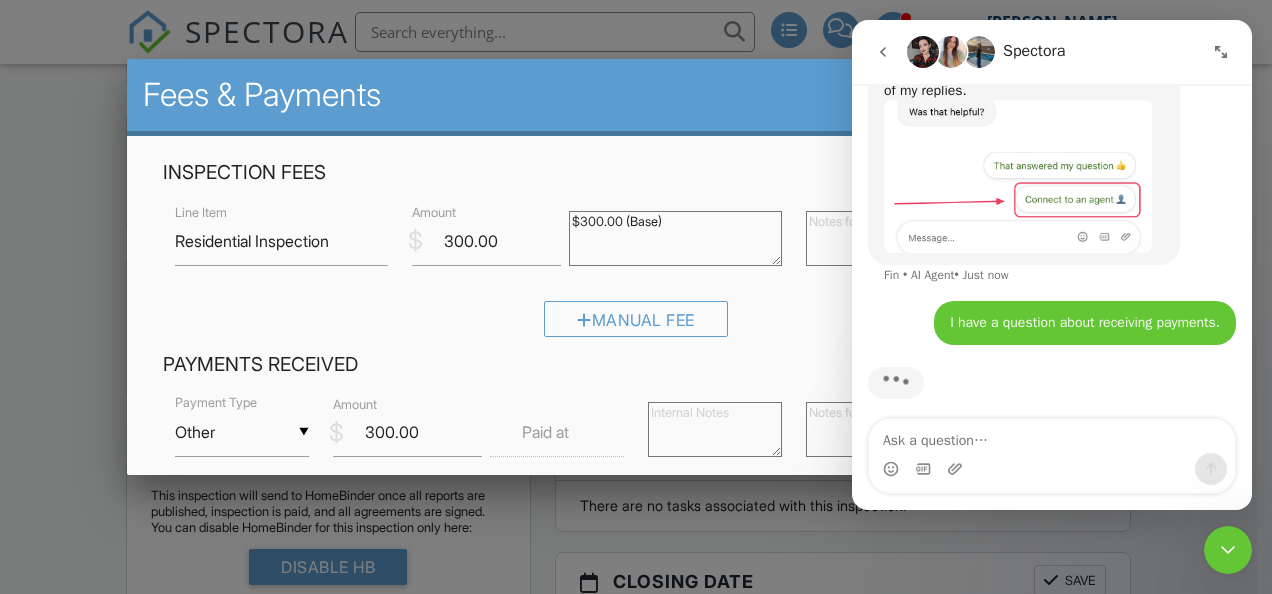 scroll, scrollTop: 368, scrollLeft: 0, axis: vertical 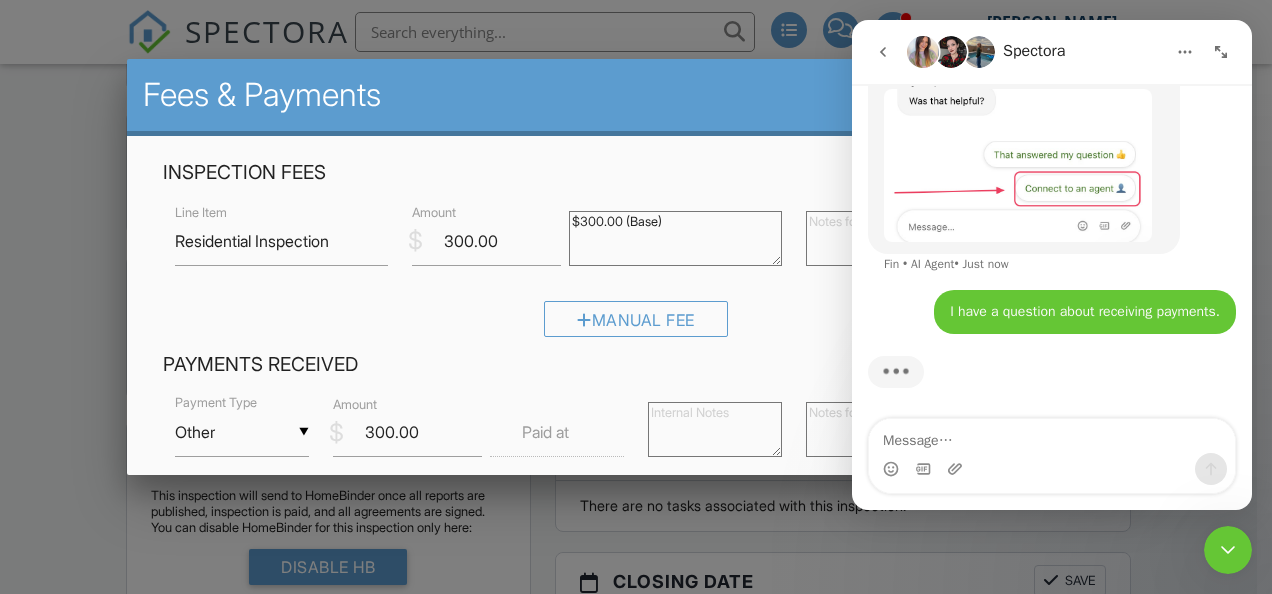 click at bounding box center (912, 429) 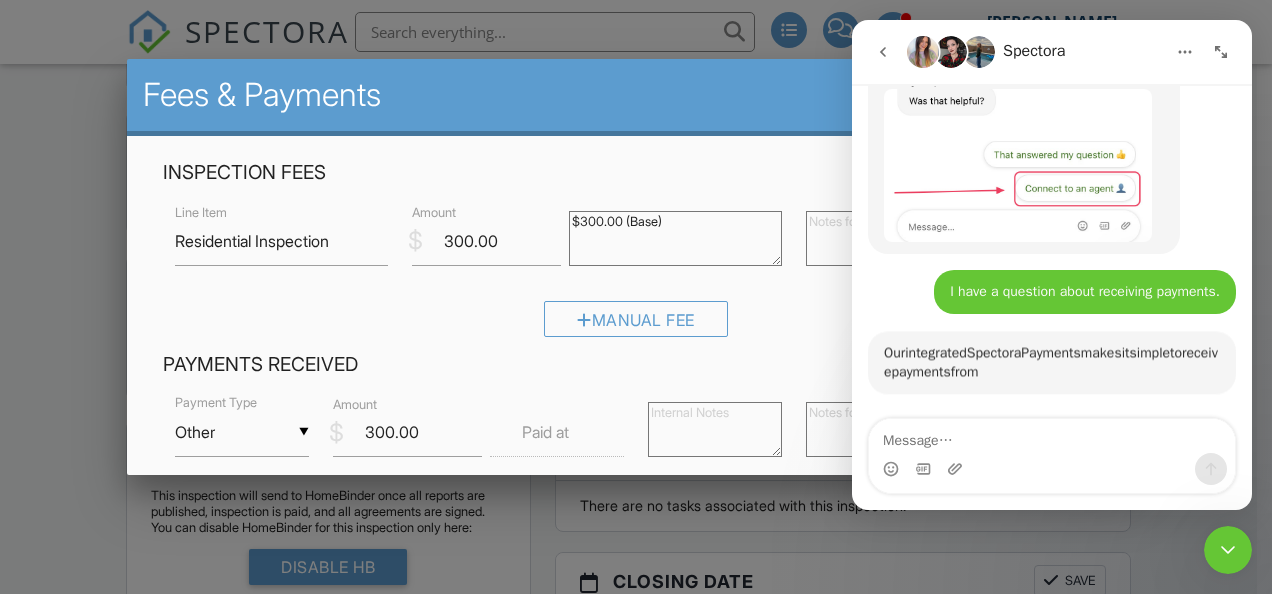 scroll, scrollTop: 447, scrollLeft: 0, axis: vertical 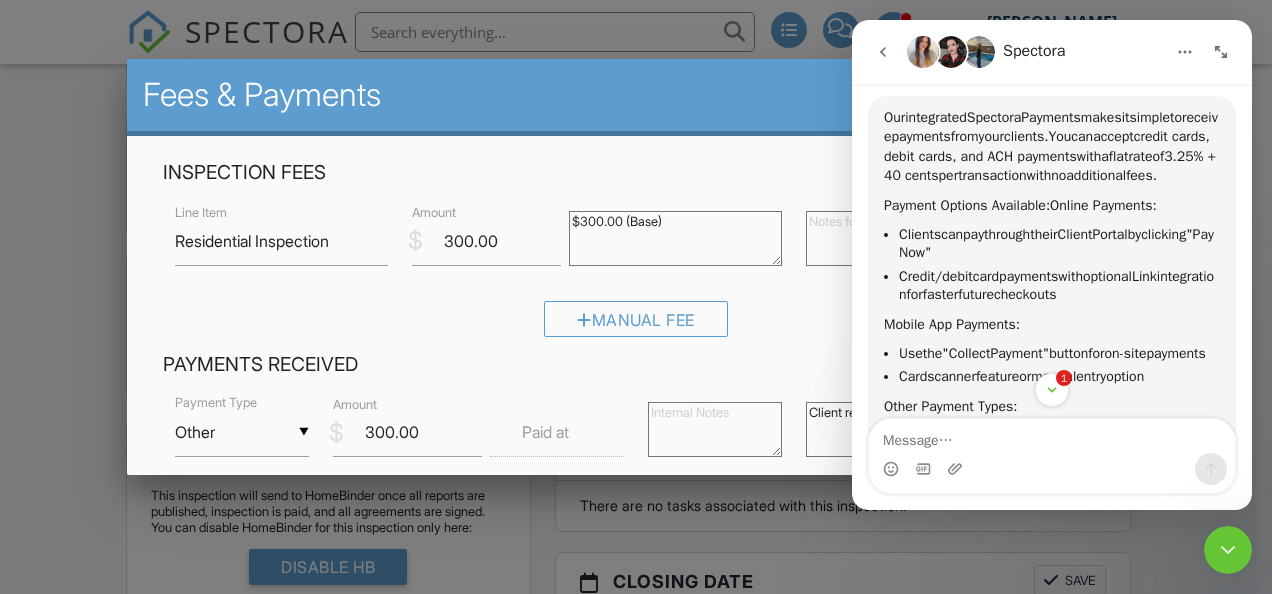 click 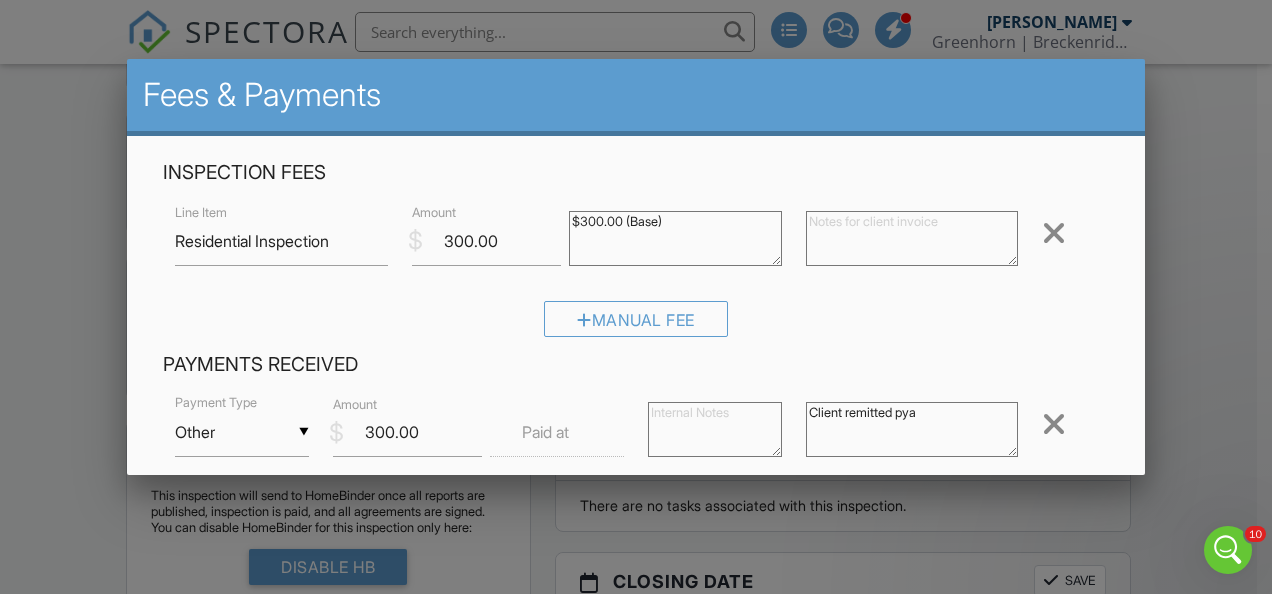 scroll, scrollTop: 0, scrollLeft: 0, axis: both 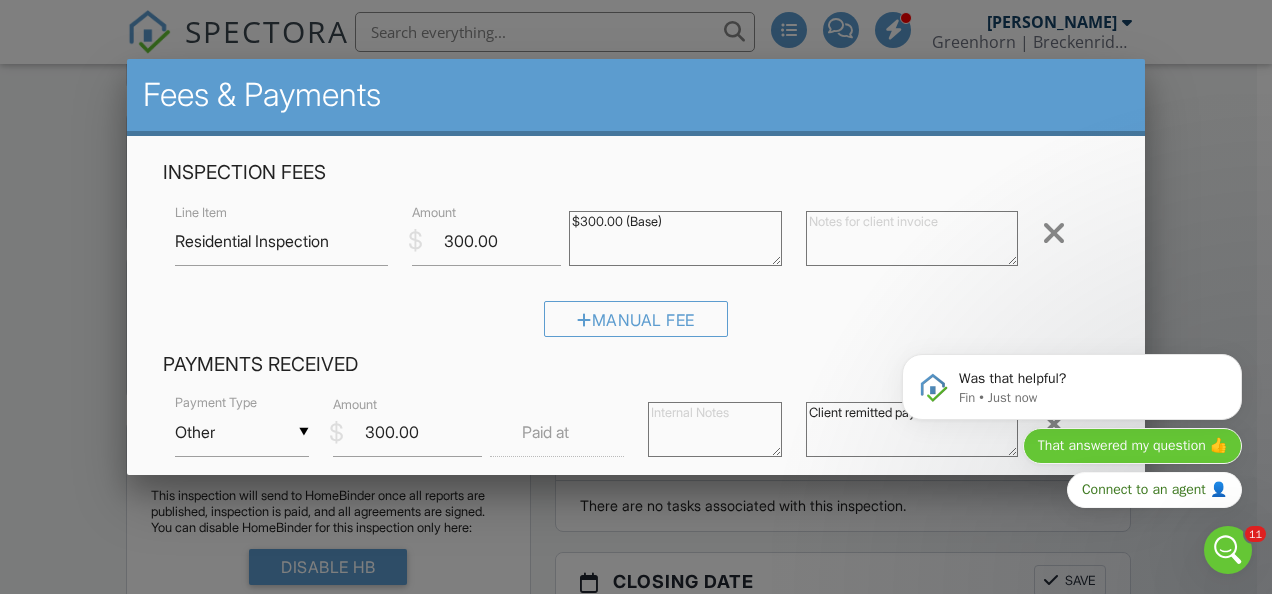 click on "That answered my question 👍" at bounding box center (1132, 446) 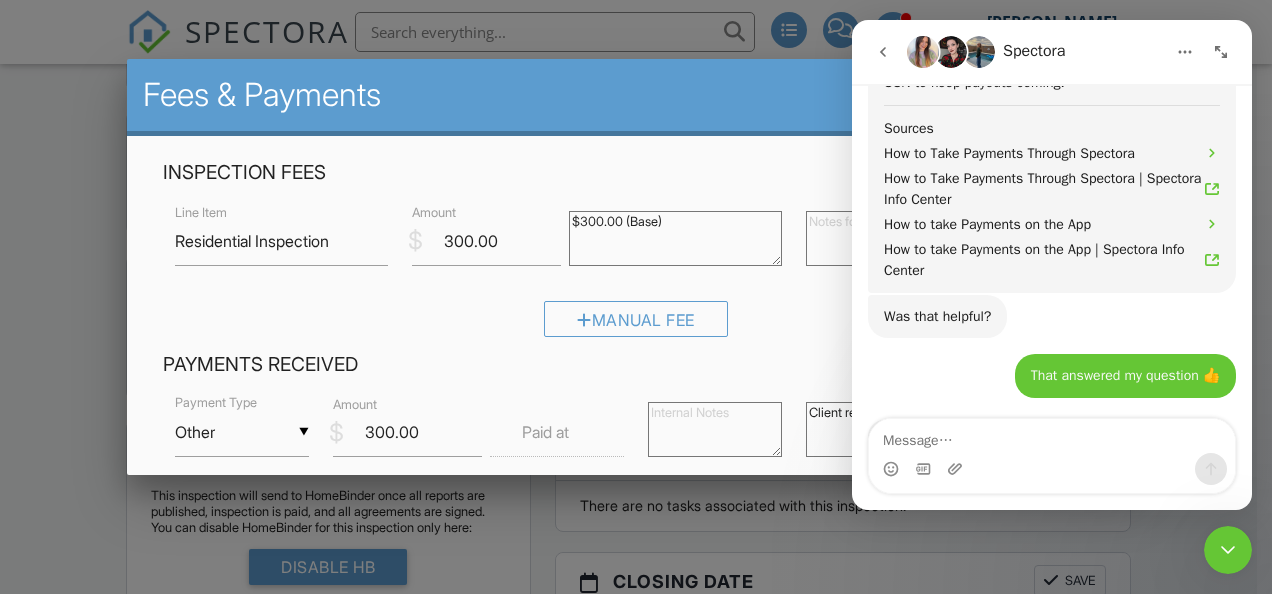 scroll, scrollTop: 1379, scrollLeft: 0, axis: vertical 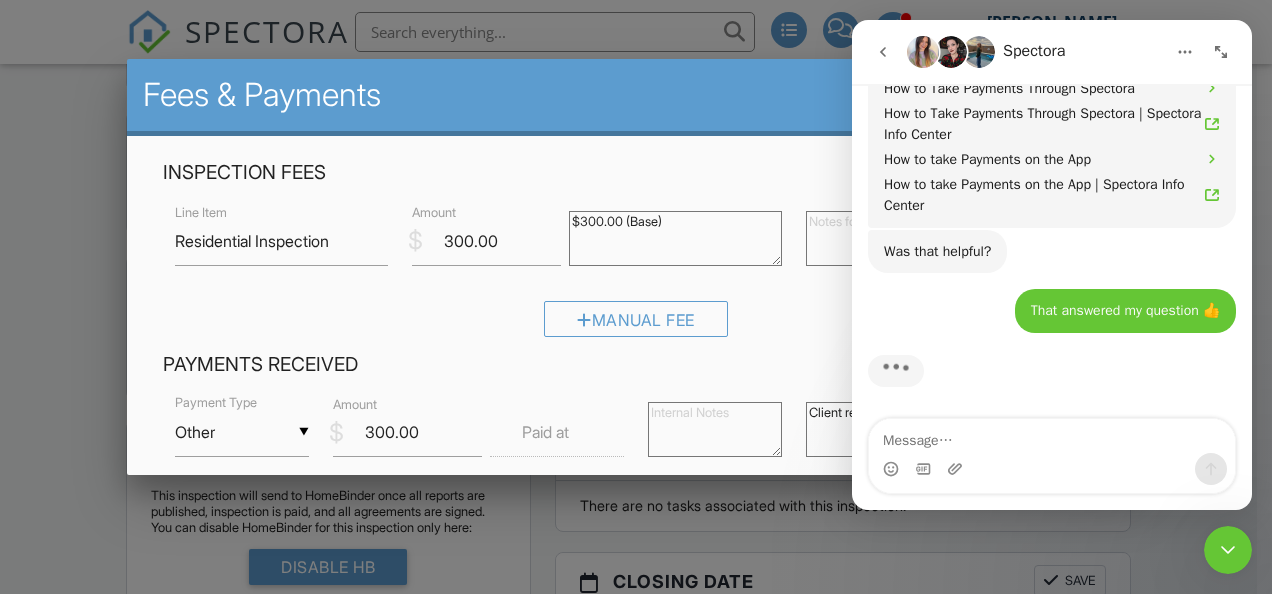 click at bounding box center [1228, 550] 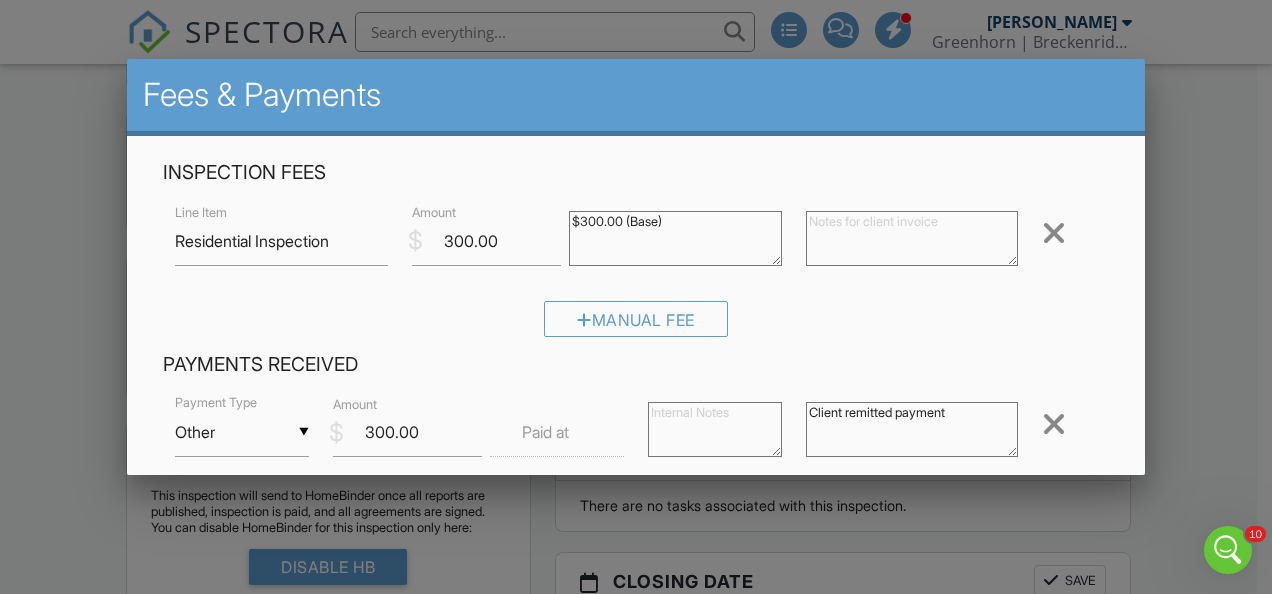 click on "Client remitted payment" at bounding box center (912, 429) 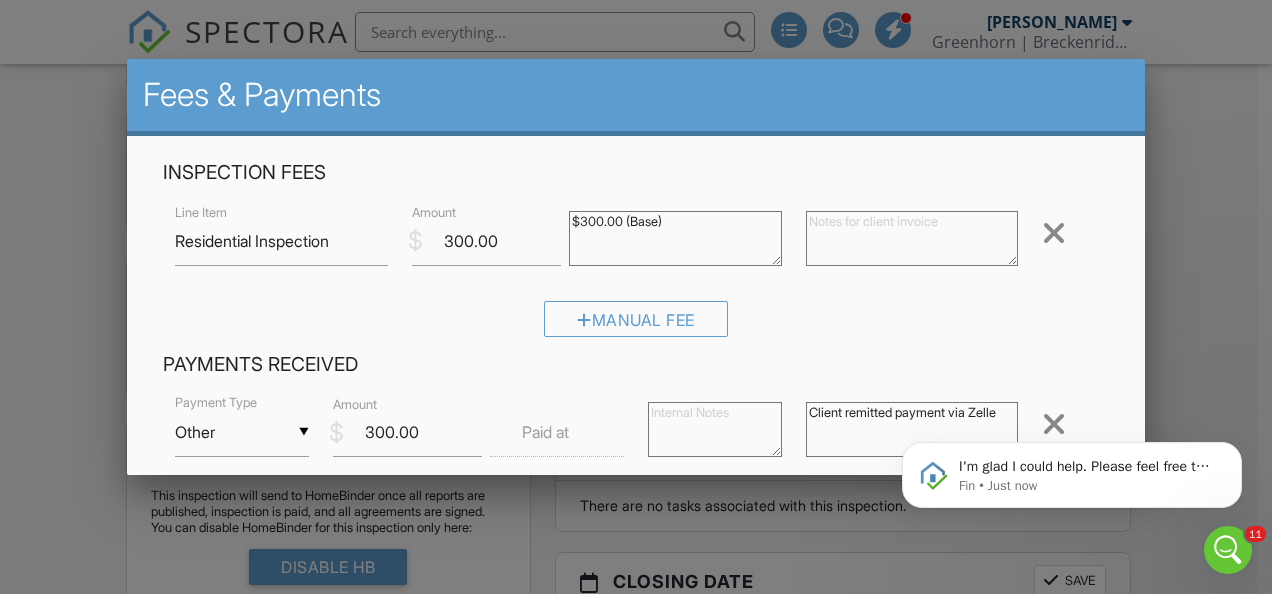 scroll, scrollTop: 0, scrollLeft: 0, axis: both 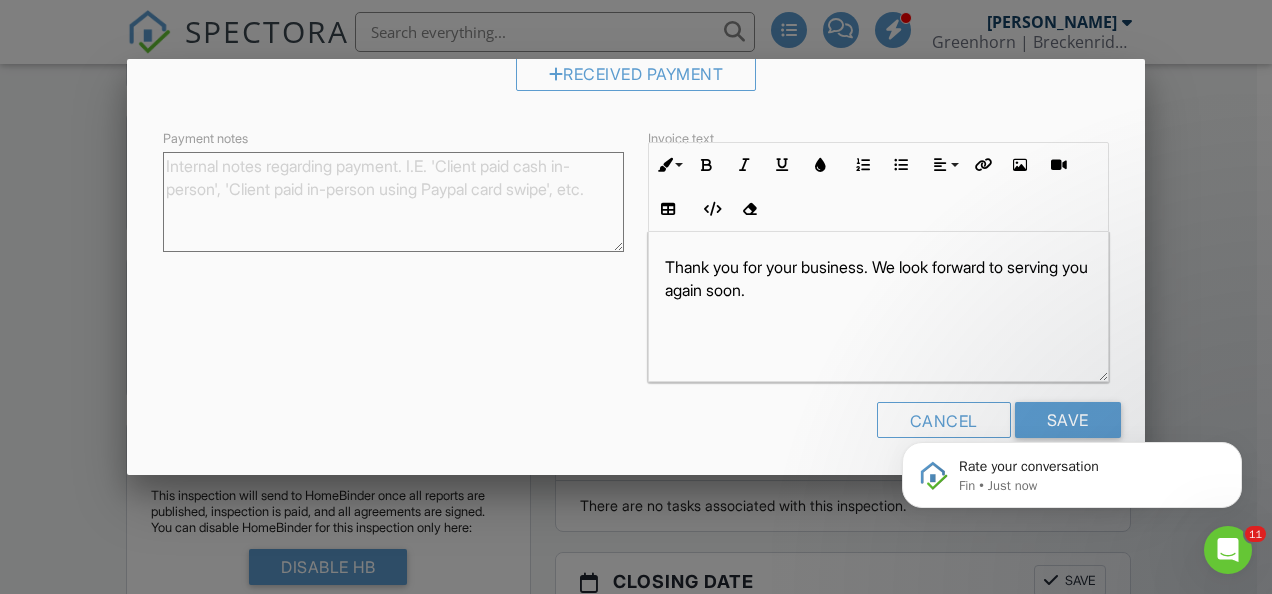 type on "Client remitted payment via Zelle transfer." 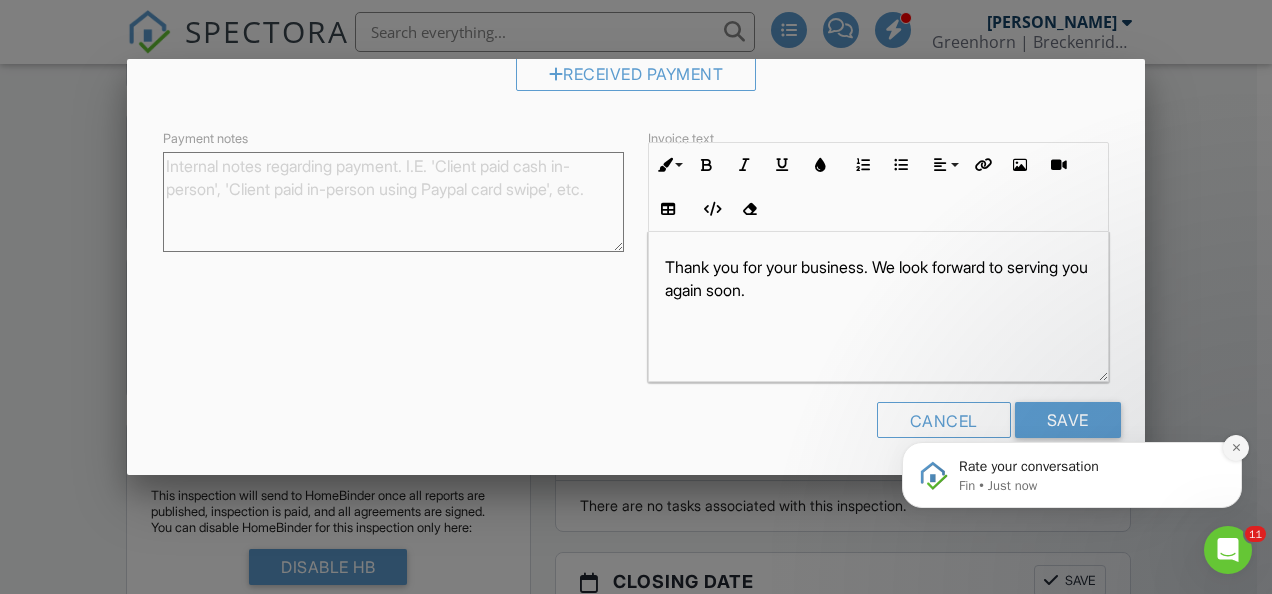 click 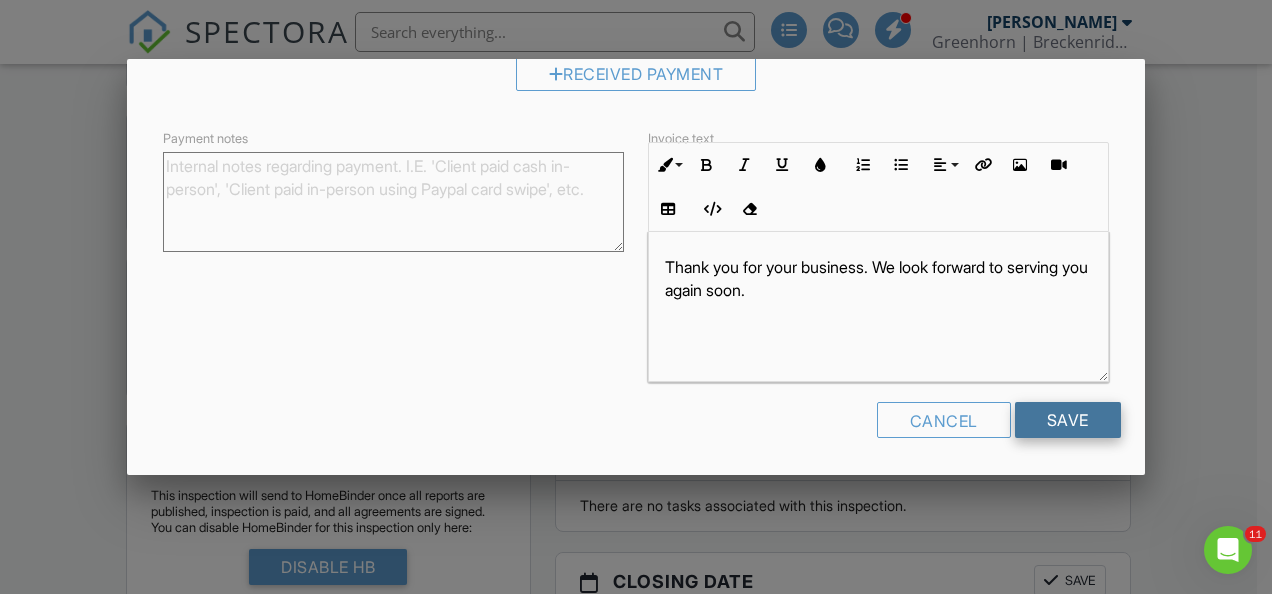 click on "Save" at bounding box center [1068, 420] 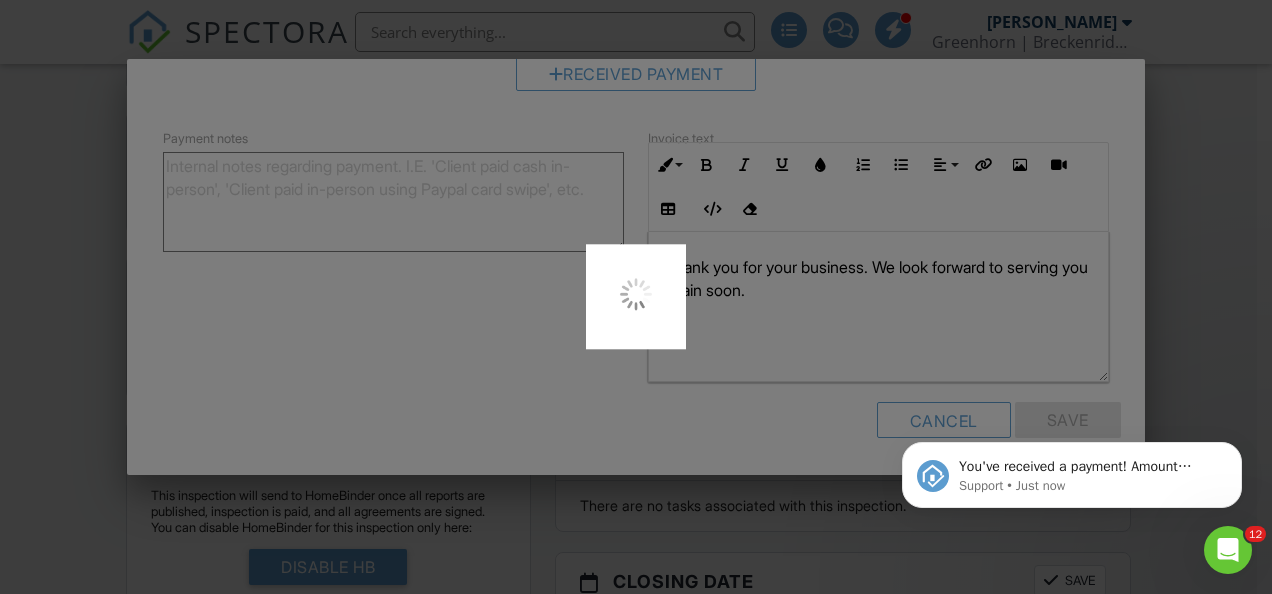scroll, scrollTop: 0, scrollLeft: 0, axis: both 